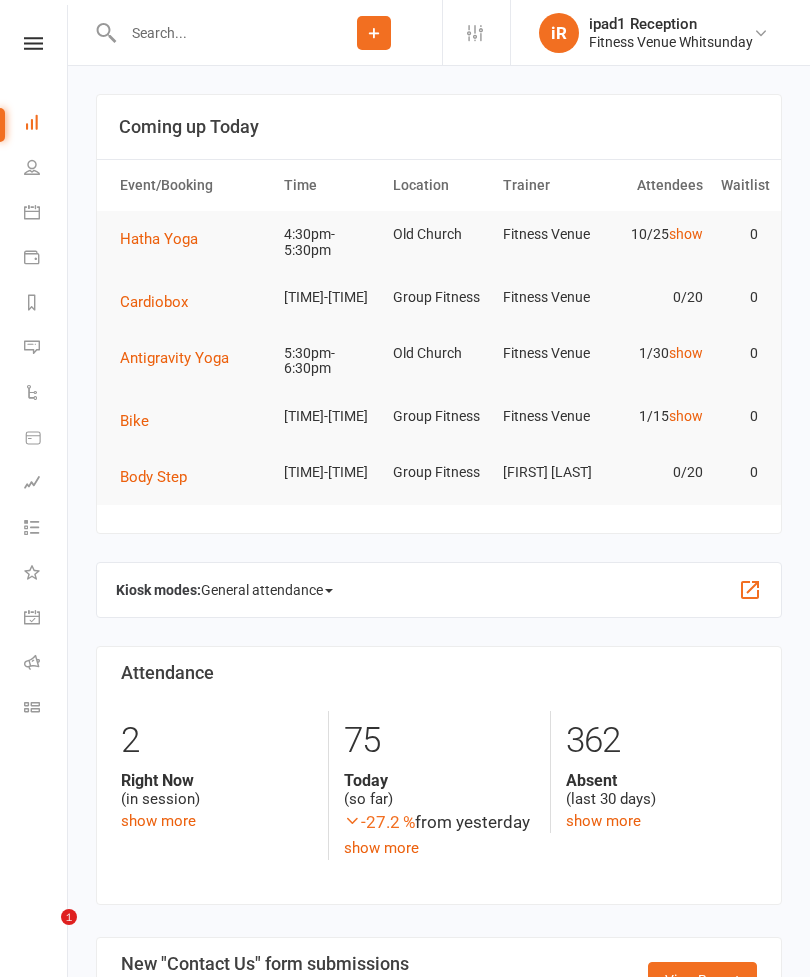 scroll, scrollTop: 0, scrollLeft: 0, axis: both 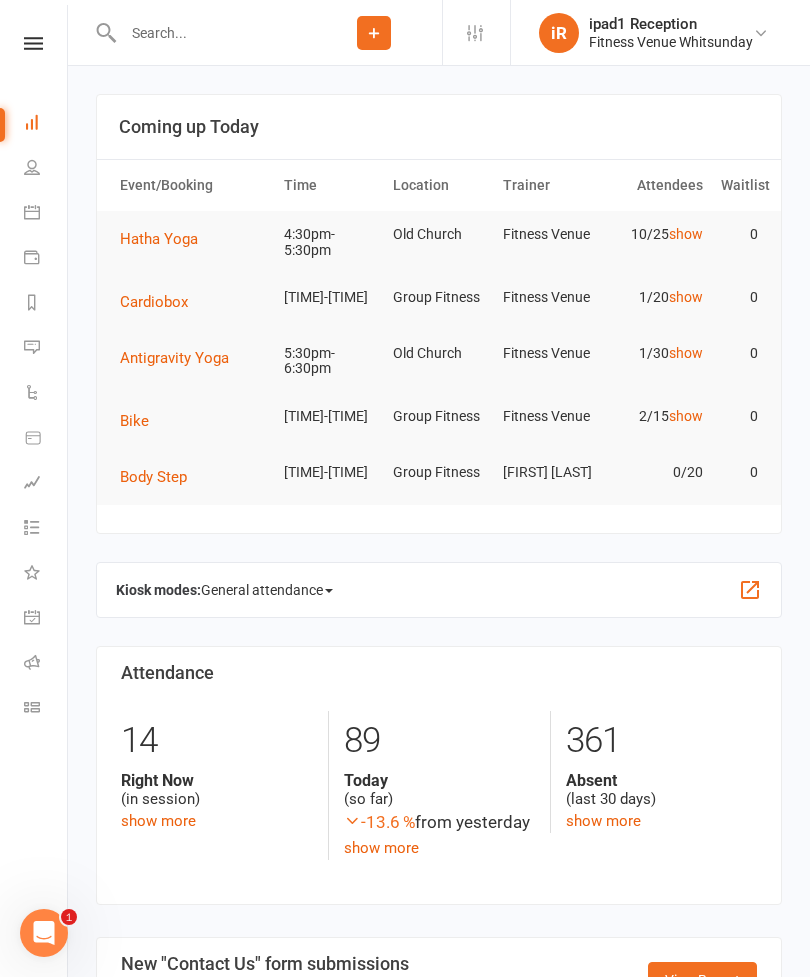 click at bounding box center (32, 212) 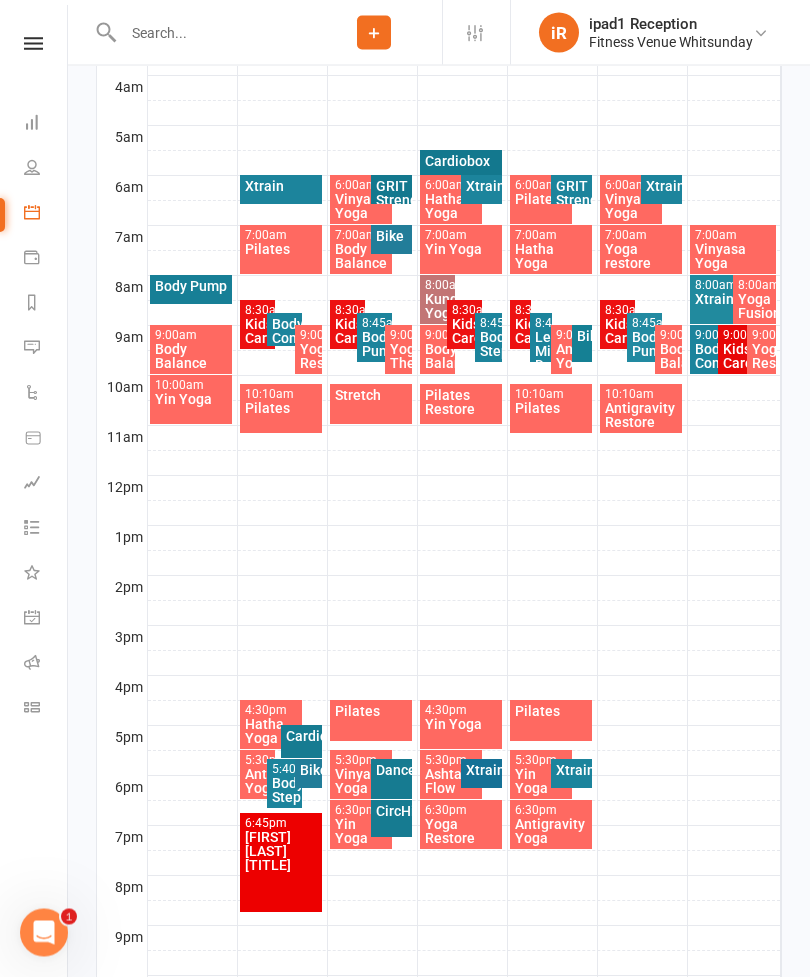 scroll, scrollTop: 548, scrollLeft: 0, axis: vertical 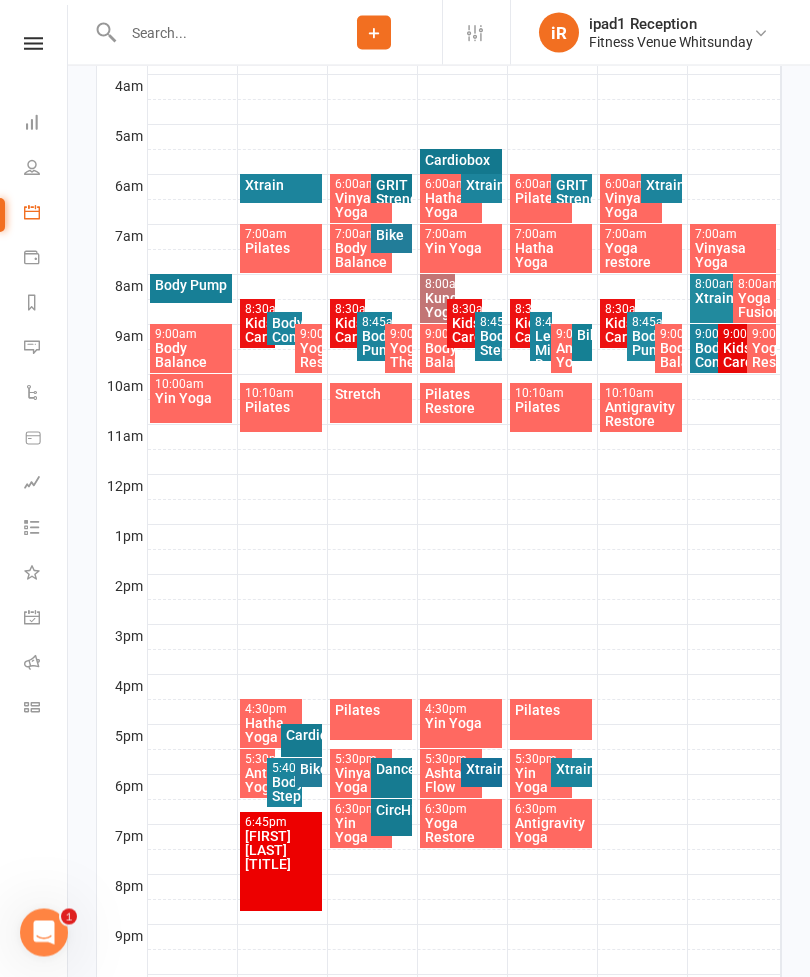 click on "Cardiobox" at bounding box center [301, 736] 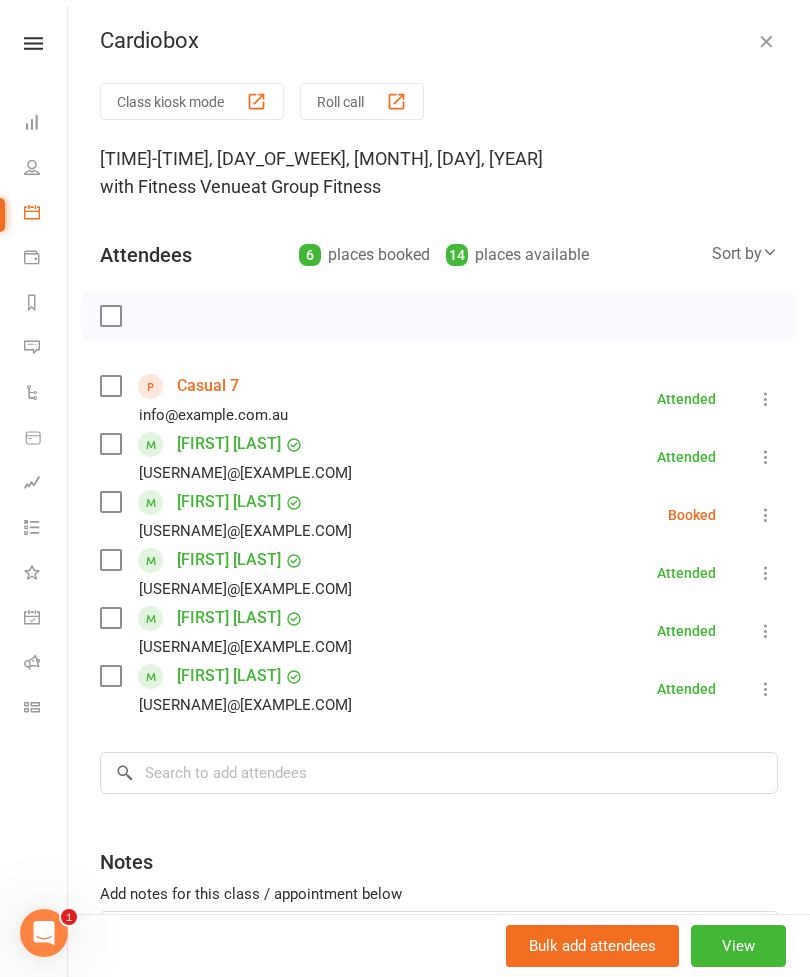 click on "Class kiosk mode" at bounding box center (192, 101) 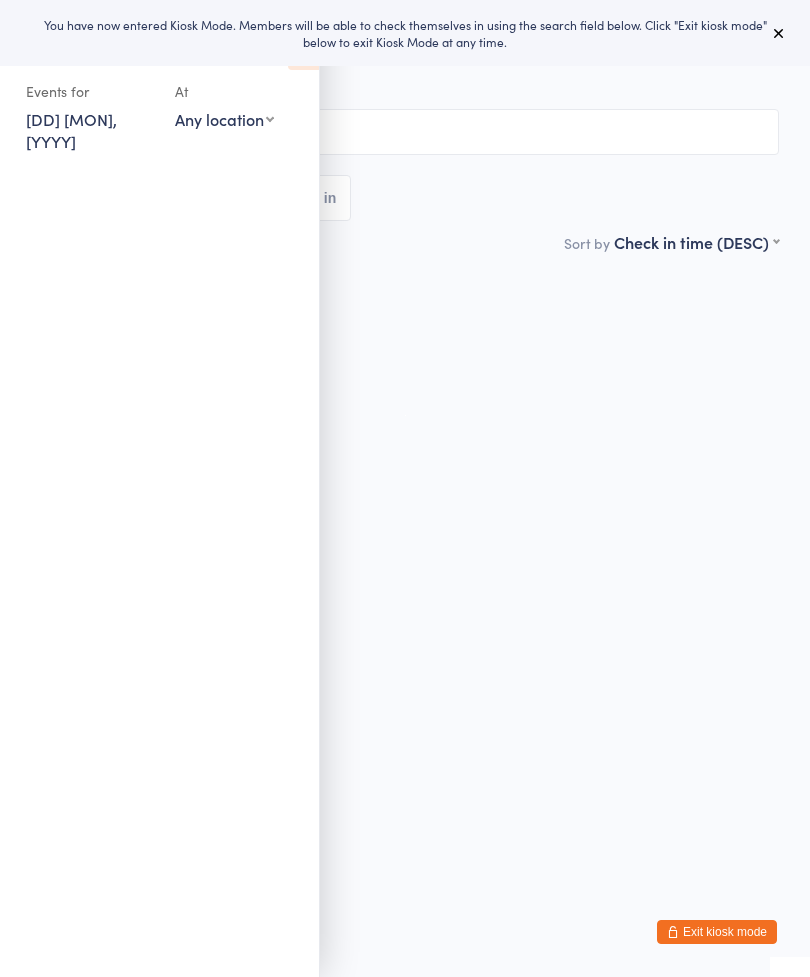 scroll, scrollTop: 0, scrollLeft: 0, axis: both 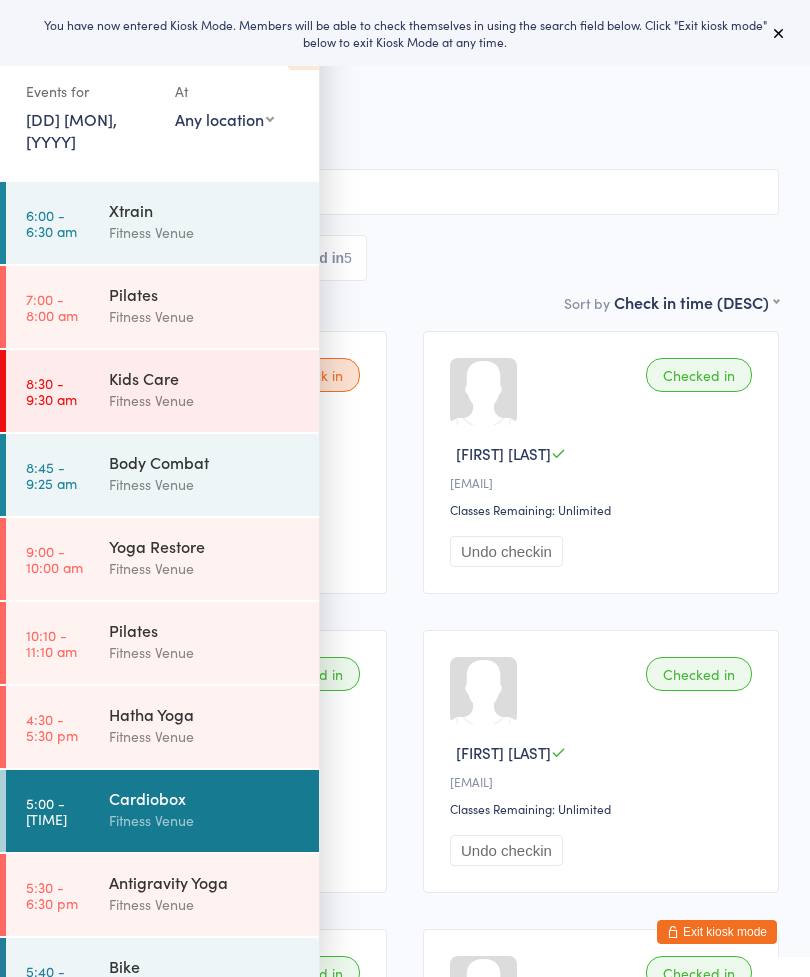 click at bounding box center [779, 33] 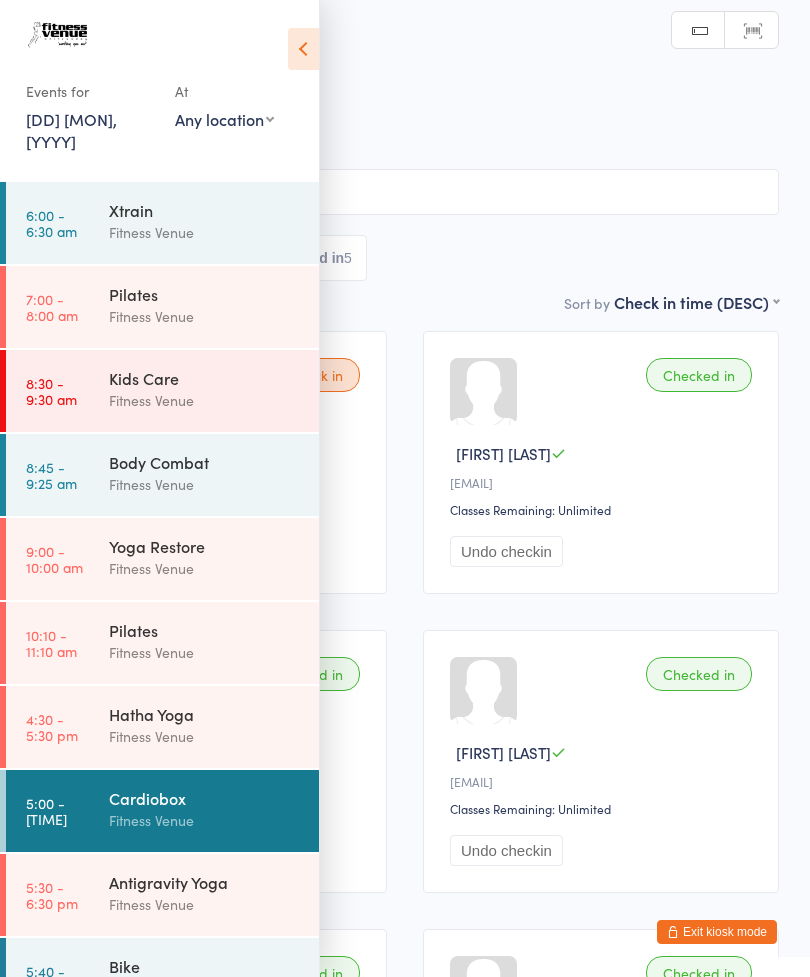 click at bounding box center [303, 49] 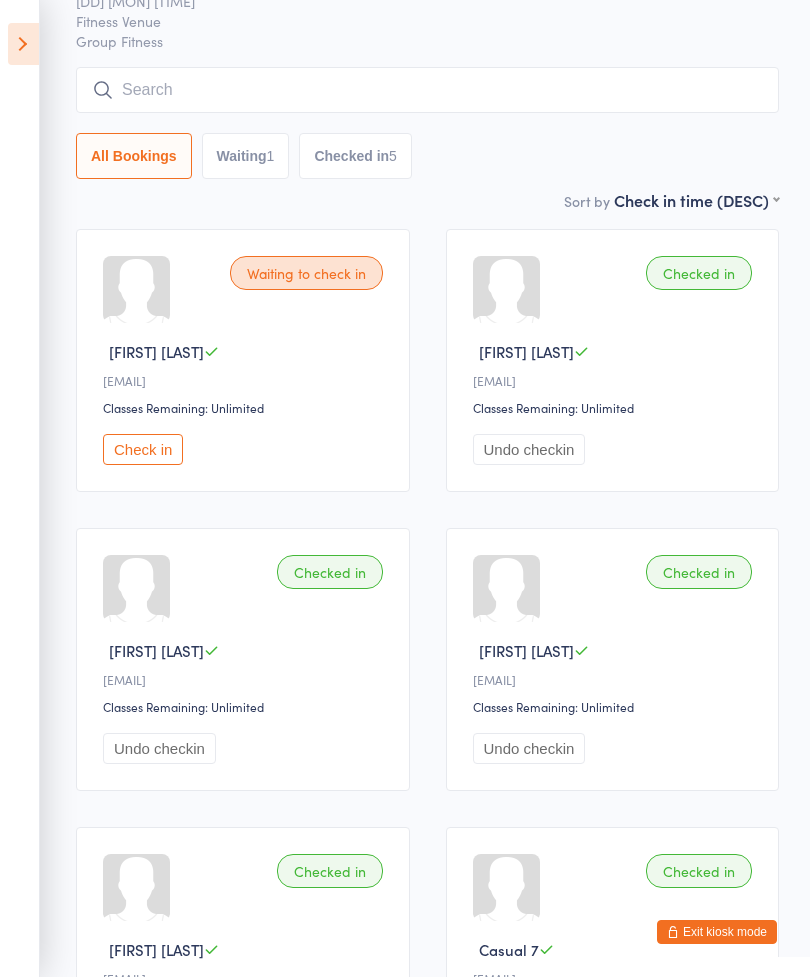 scroll, scrollTop: 103, scrollLeft: 0, axis: vertical 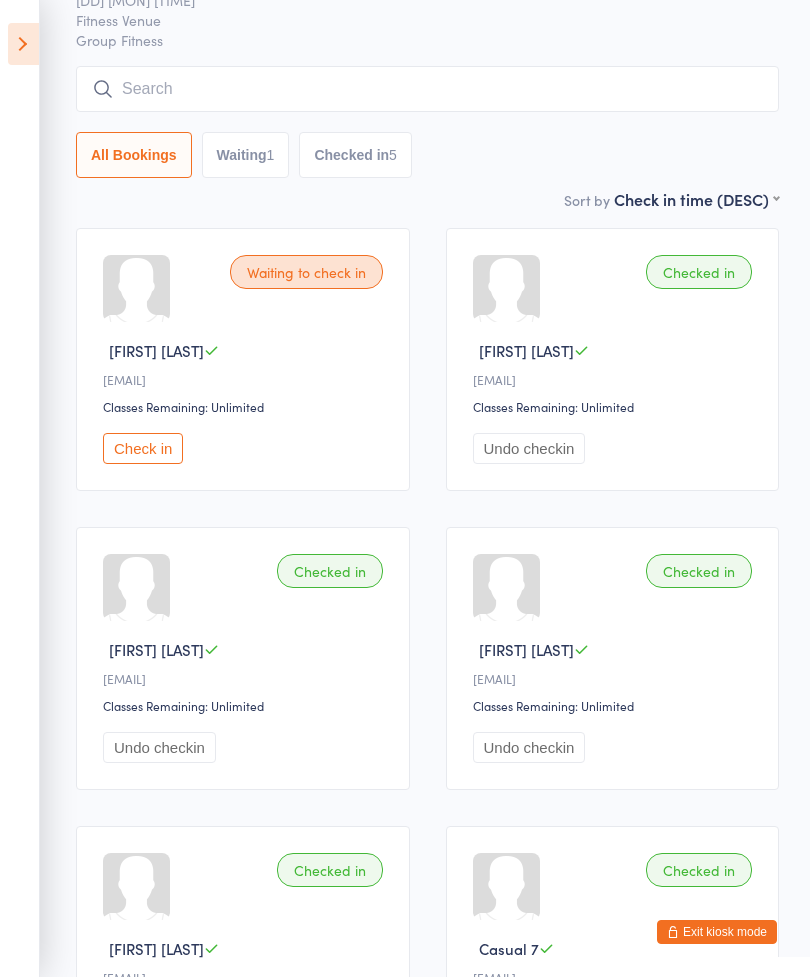 click on "Check in" at bounding box center (143, 448) 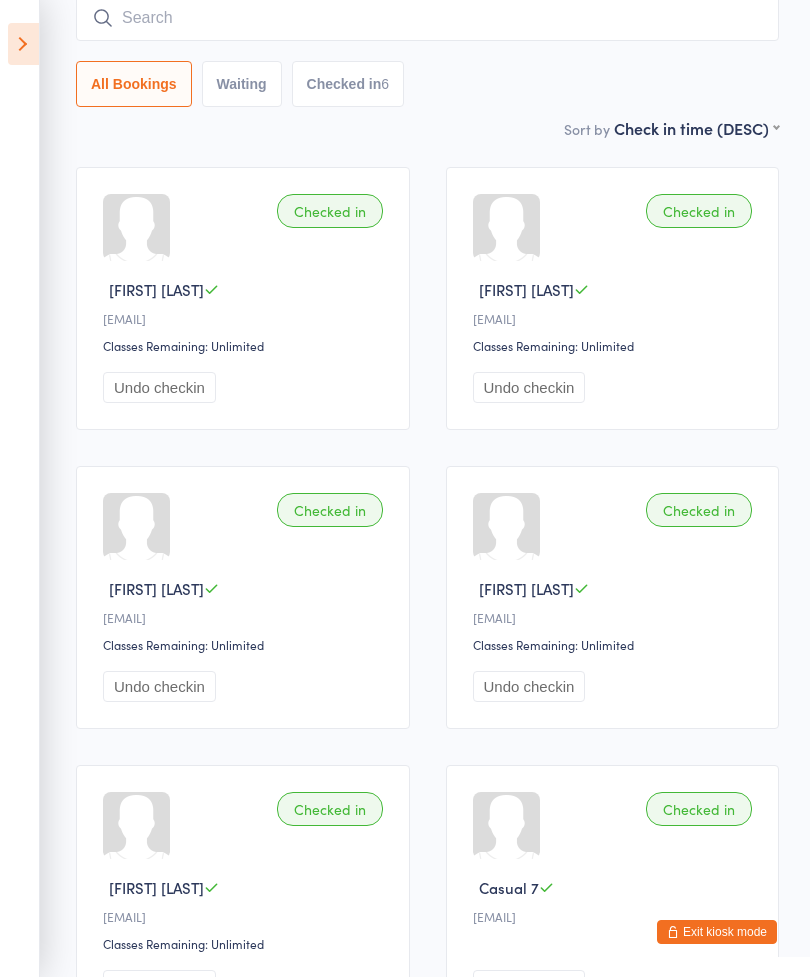 scroll, scrollTop: 0, scrollLeft: 0, axis: both 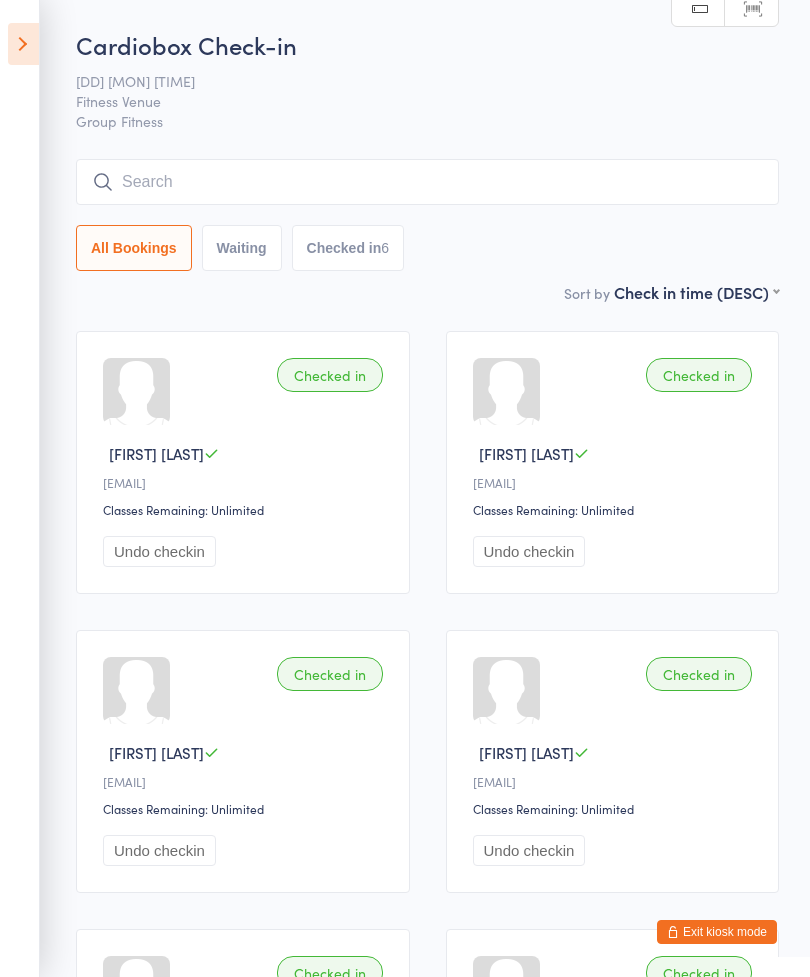 click at bounding box center [23, 44] 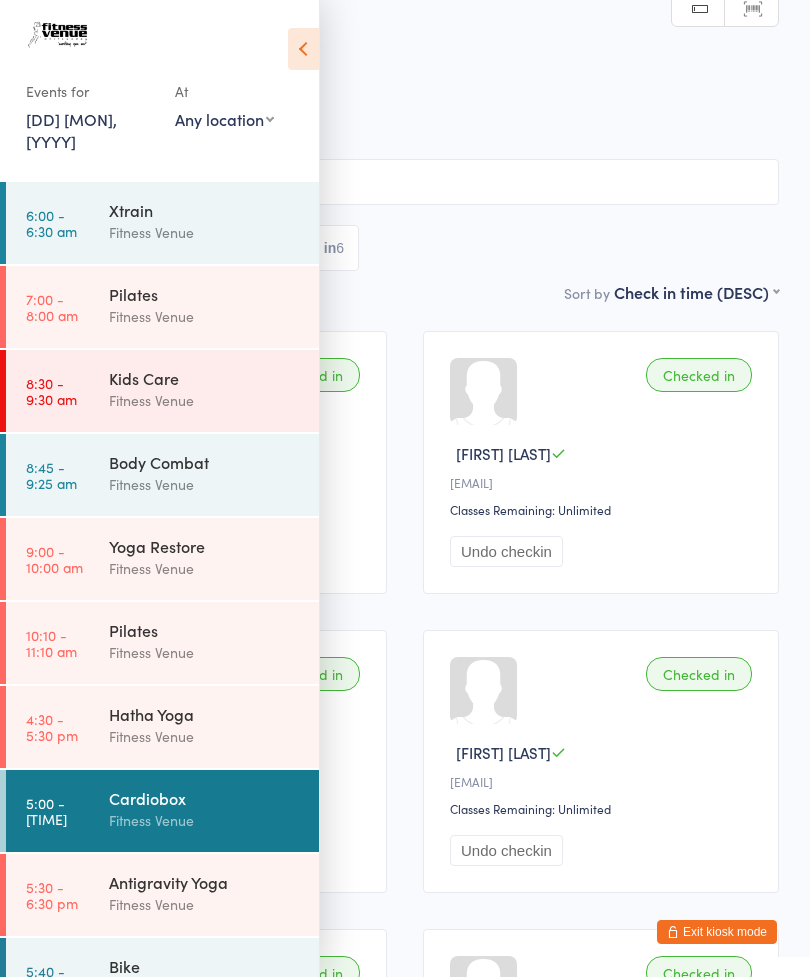 click at bounding box center (303, 49) 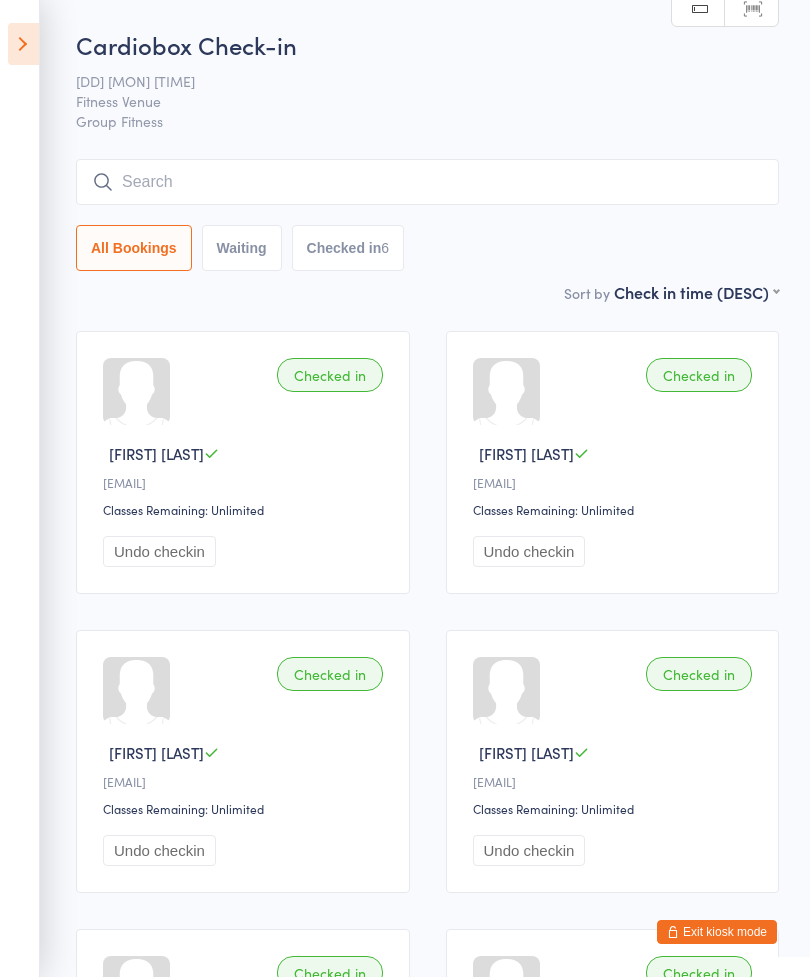 click on "Checked in Paul J  P••l@kezample.com.au Classes Remaining: Unlimited   Undo checkin Checked in Elicia N  S•••••••••••n@yahoo.com Classes Remaining: Unlimited   Undo checkin Checked in Stella S  S•••••••••••e@gmail.com Classes Remaining: Unlimited   Undo checkin Checked in Fiona E  F••••••7@gmail.com Classes Remaining: Unlimited   Undo checkin Checked in Trisha U  T••••••••s@hotmail.com Classes Remaining: Unlimited   Undo checkin Checked in Casual 7  i••o@fitnessvenue.com.au   Undo checkin" at bounding box center (427, 761) 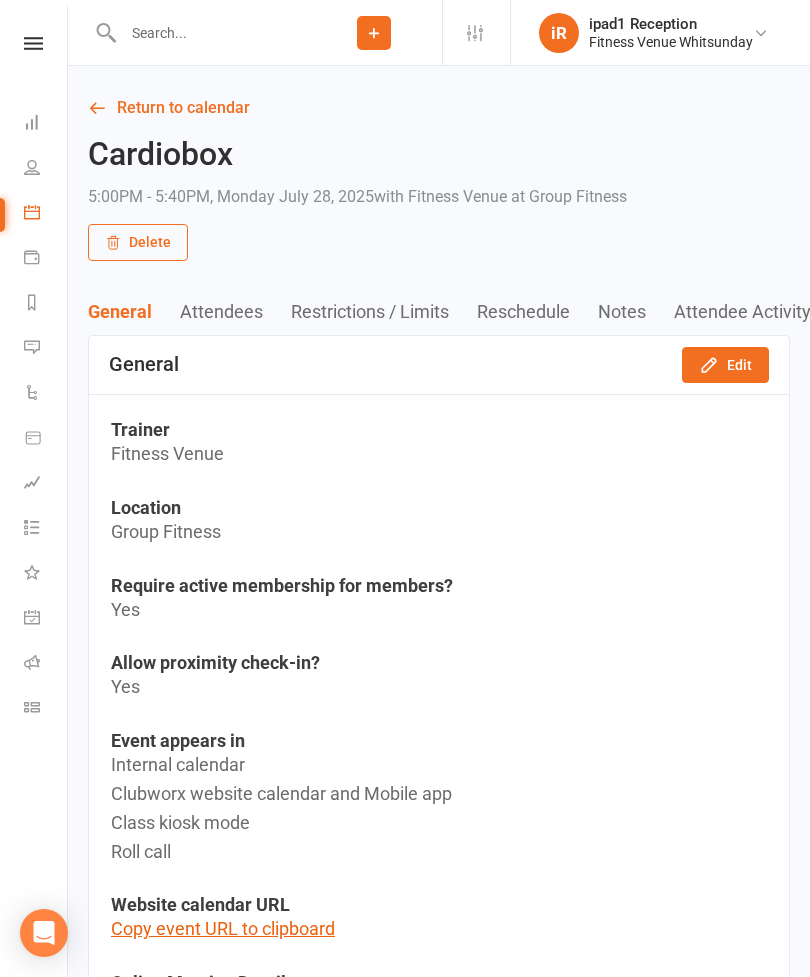 scroll, scrollTop: 0, scrollLeft: 0, axis: both 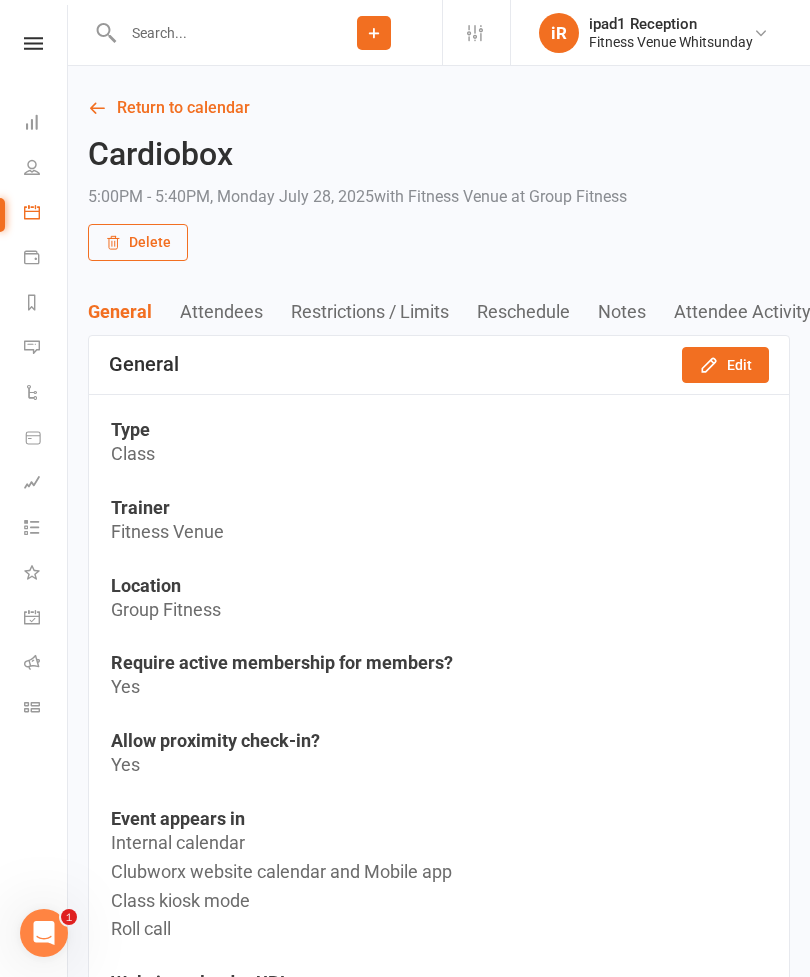 click on "Calendar" at bounding box center [46, 214] 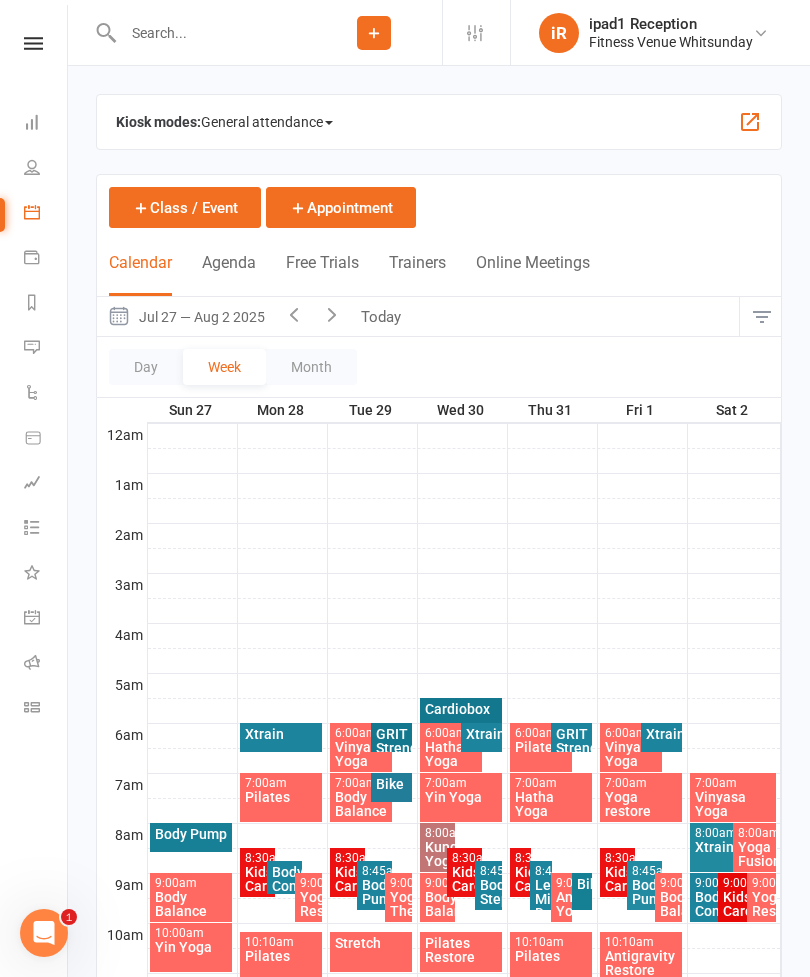 click at bounding box center [332, 314] 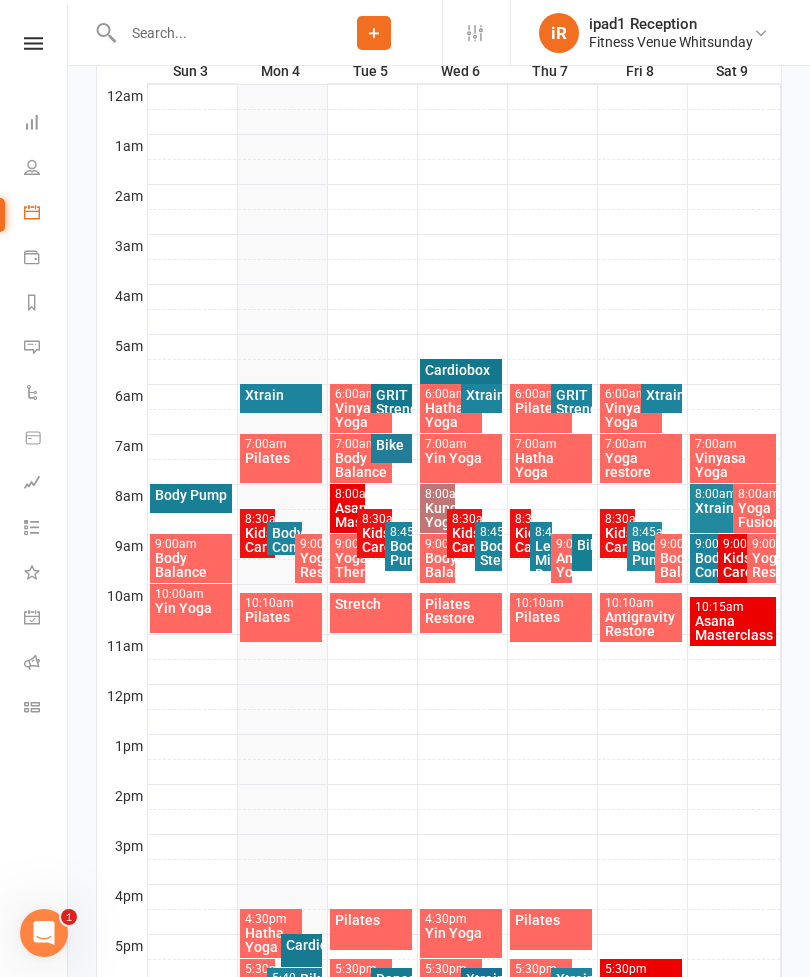 scroll, scrollTop: 388, scrollLeft: 0, axis: vertical 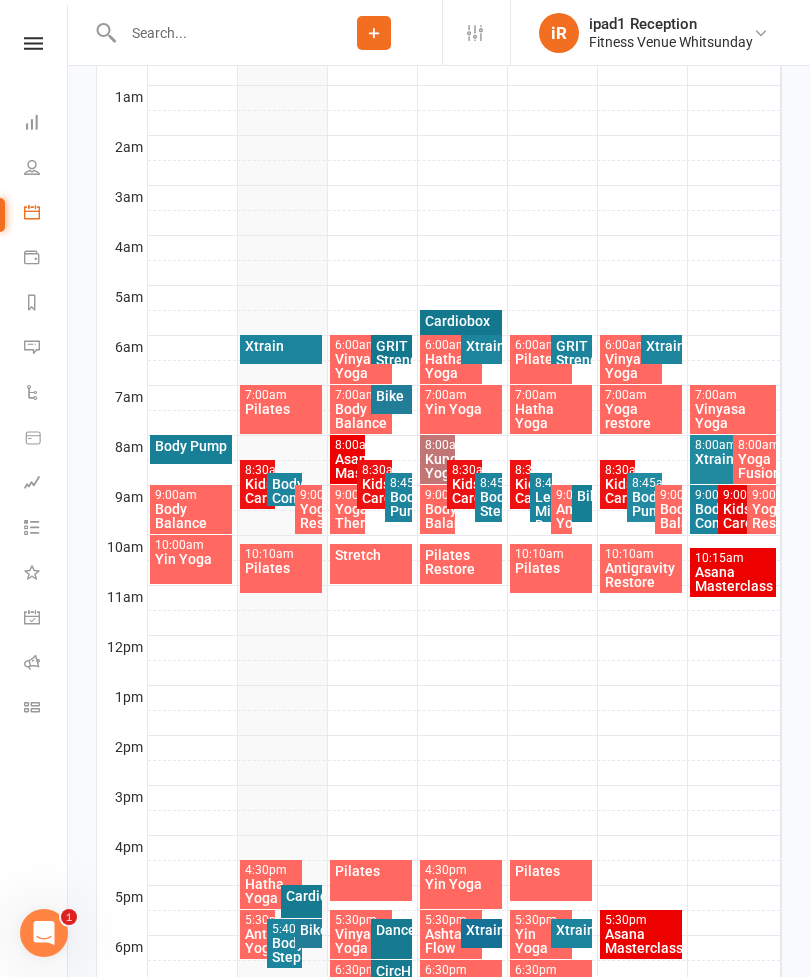 click on "Cardiobox" at bounding box center [301, 896] 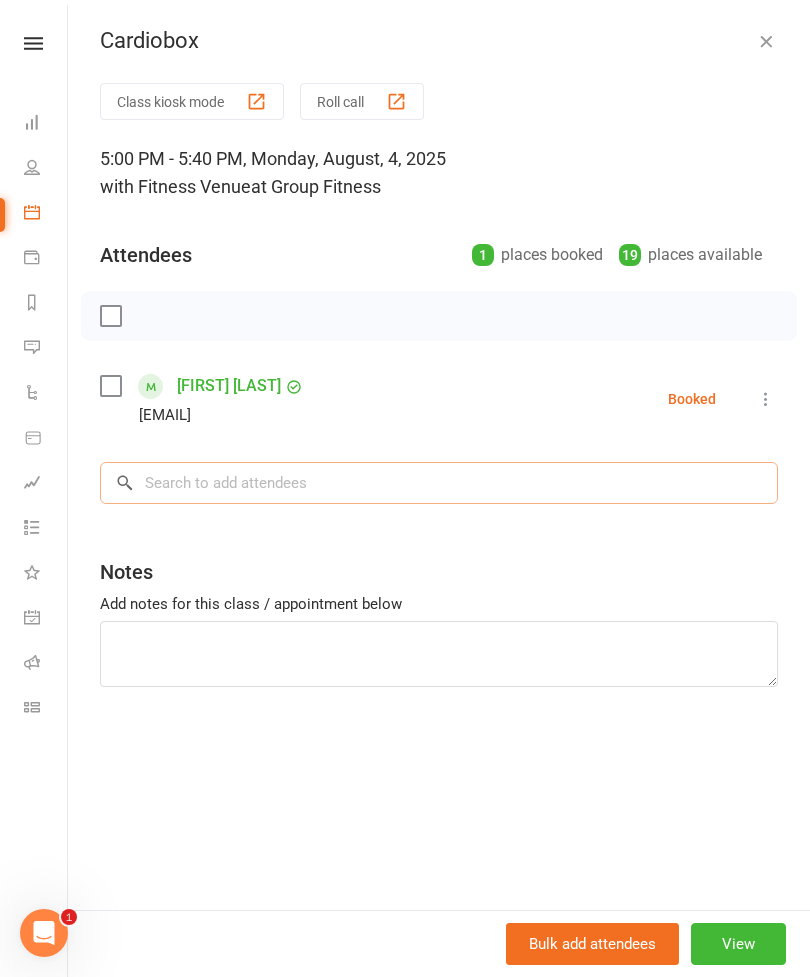click at bounding box center [439, 483] 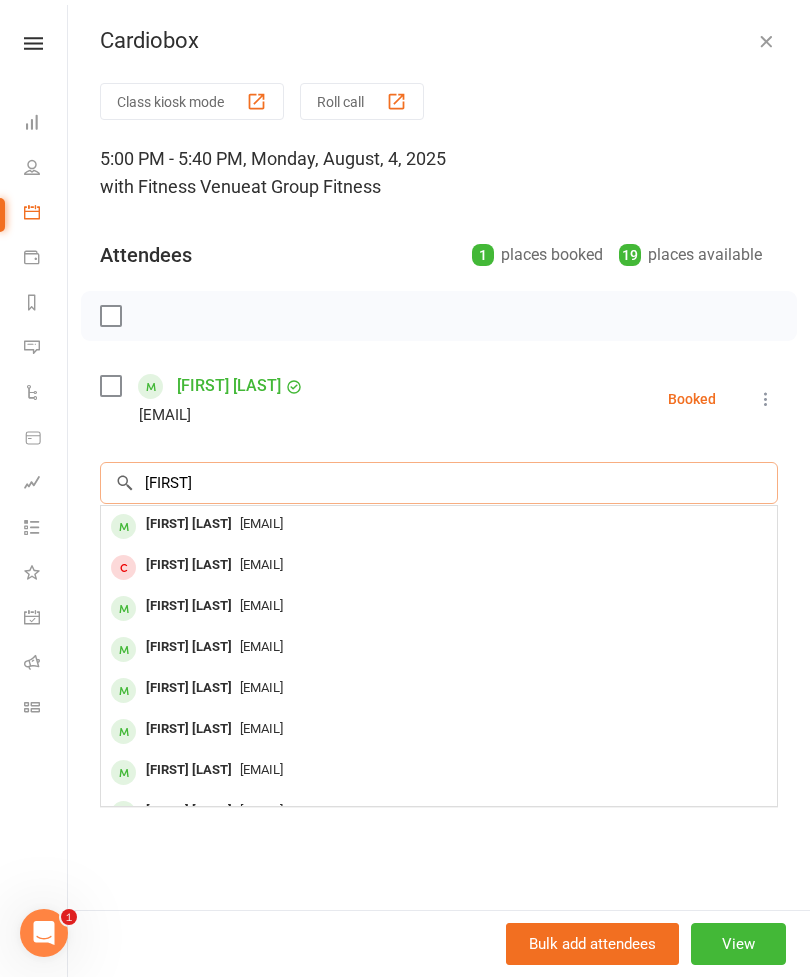 type on "[FIRST]" 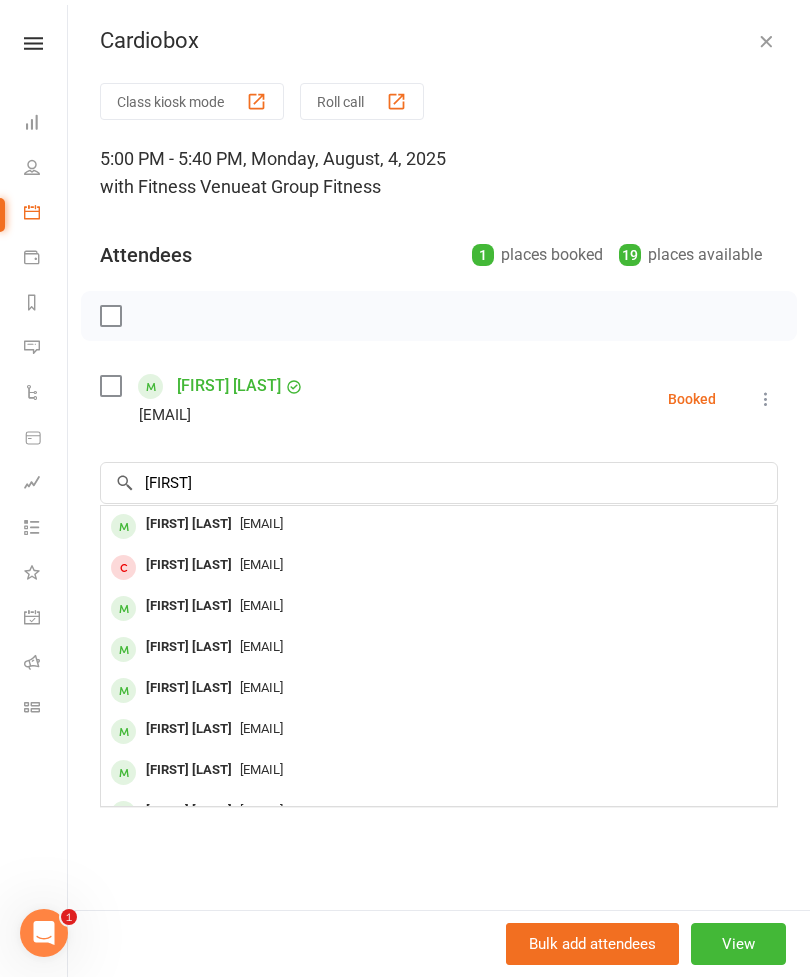 click on "[EMAIL]" at bounding box center [439, 524] 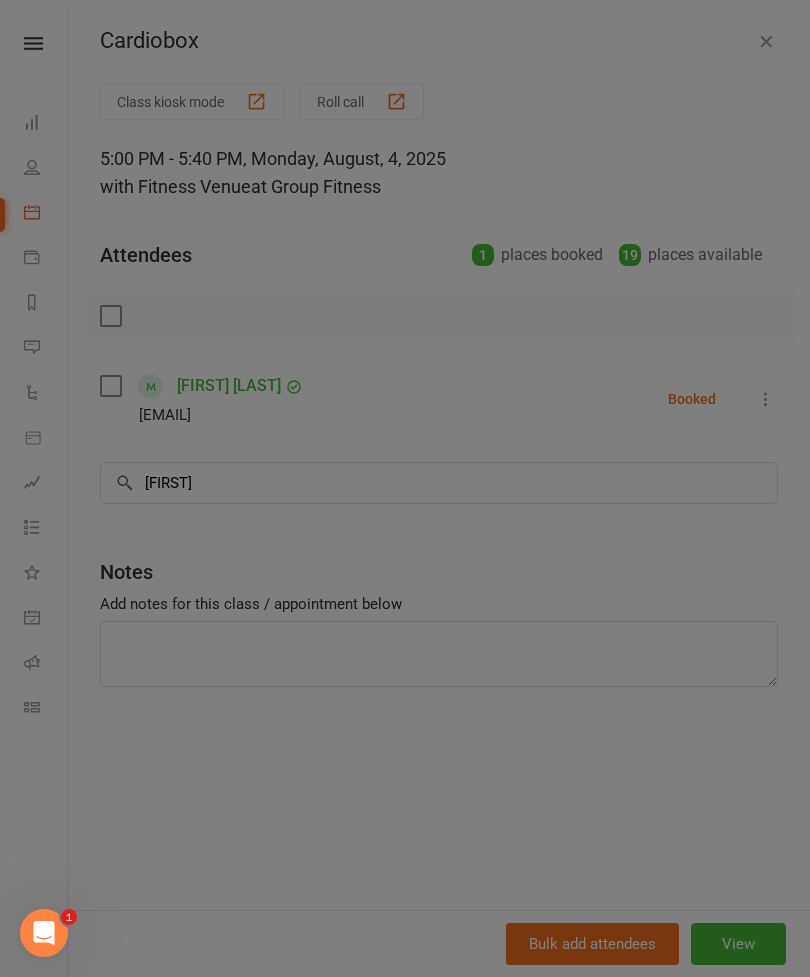 type 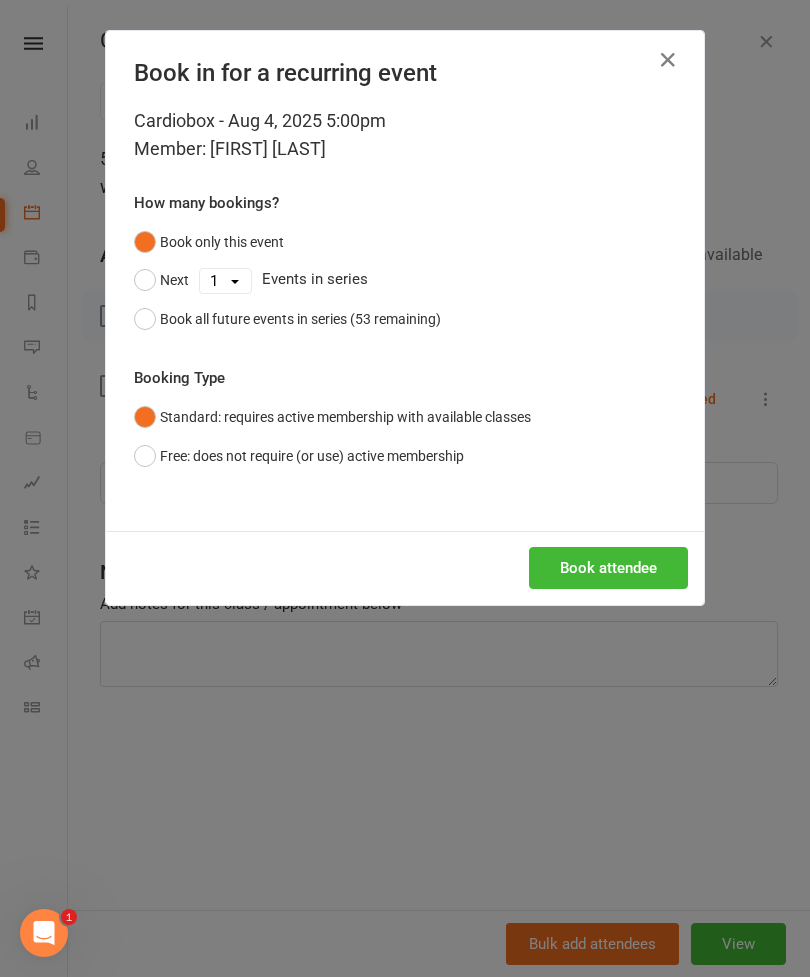 click on "Book attendee" at bounding box center (608, 568) 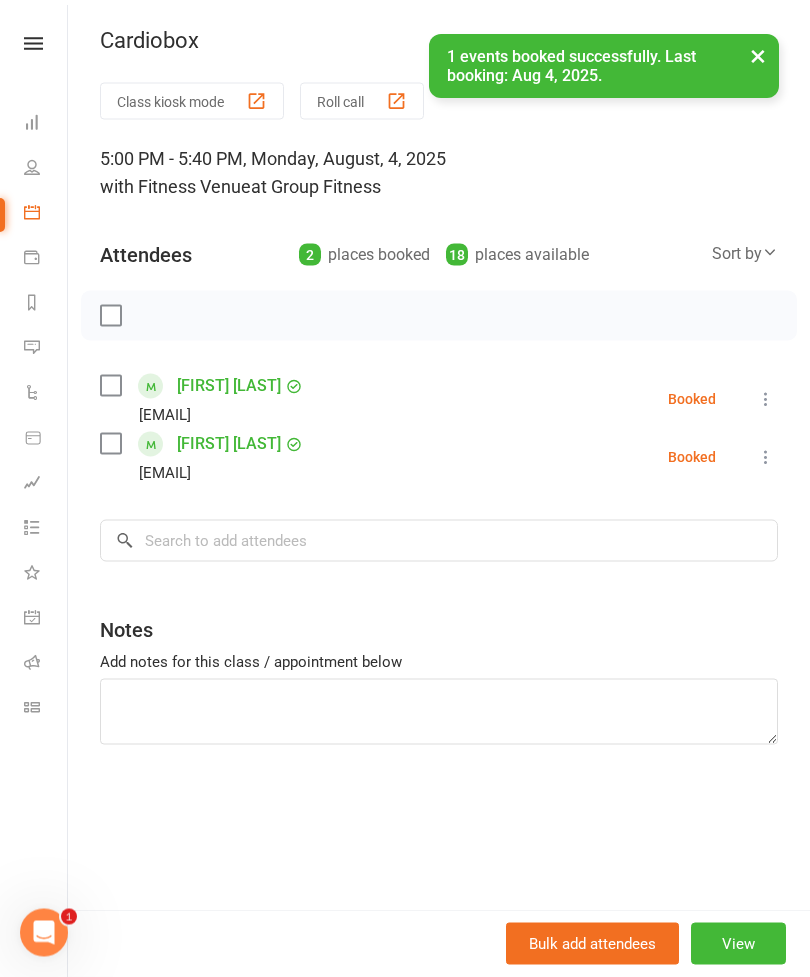 scroll, scrollTop: 264, scrollLeft: 0, axis: vertical 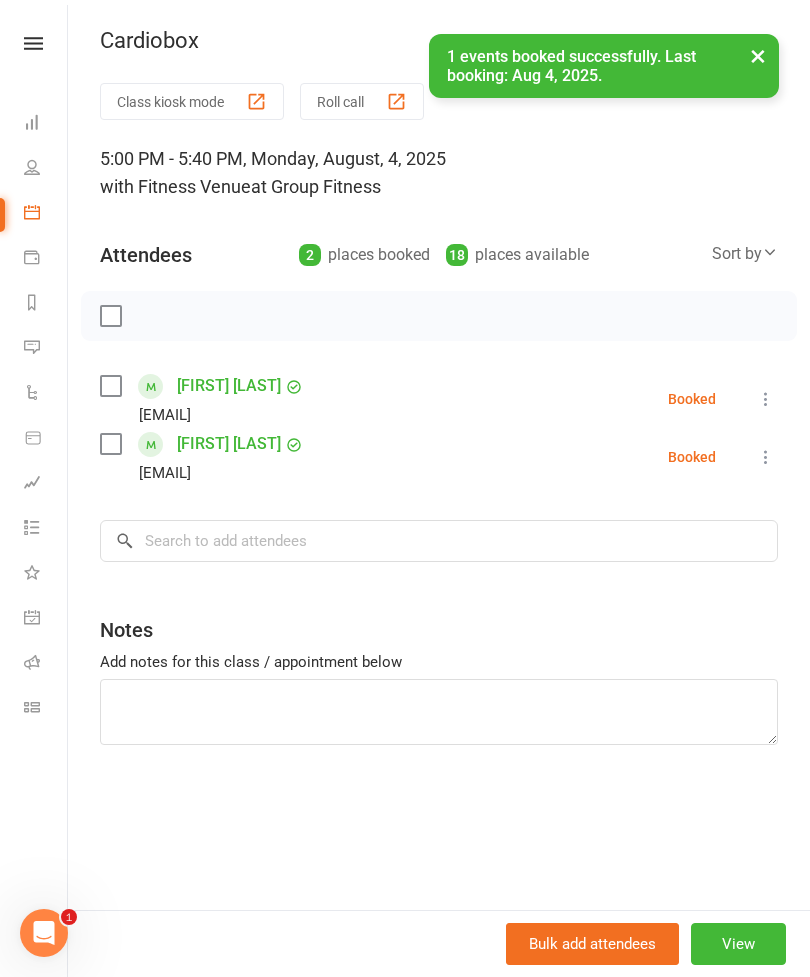 click on "Class kiosk mode" at bounding box center [192, 101] 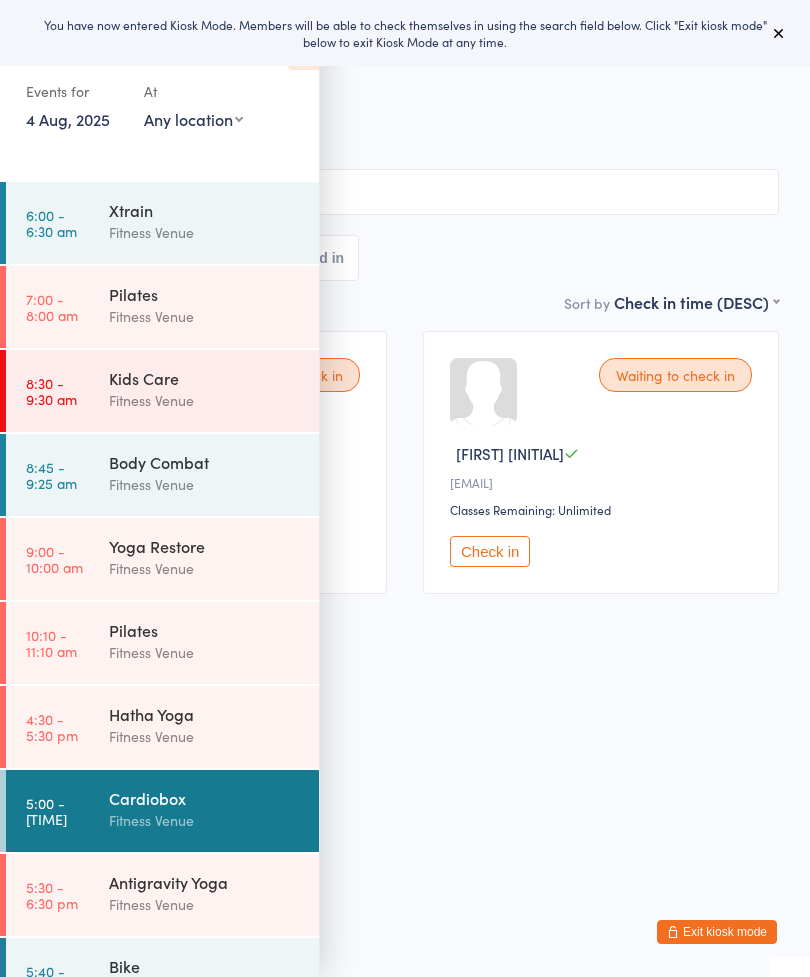scroll, scrollTop: 0, scrollLeft: 0, axis: both 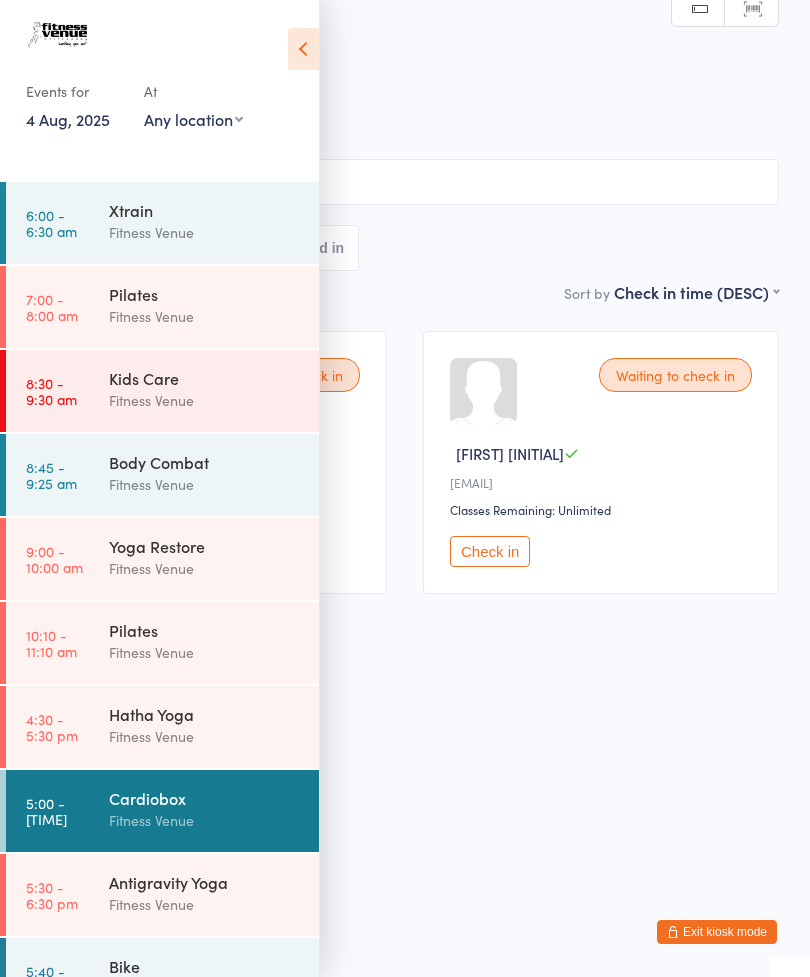click at bounding box center (303, 49) 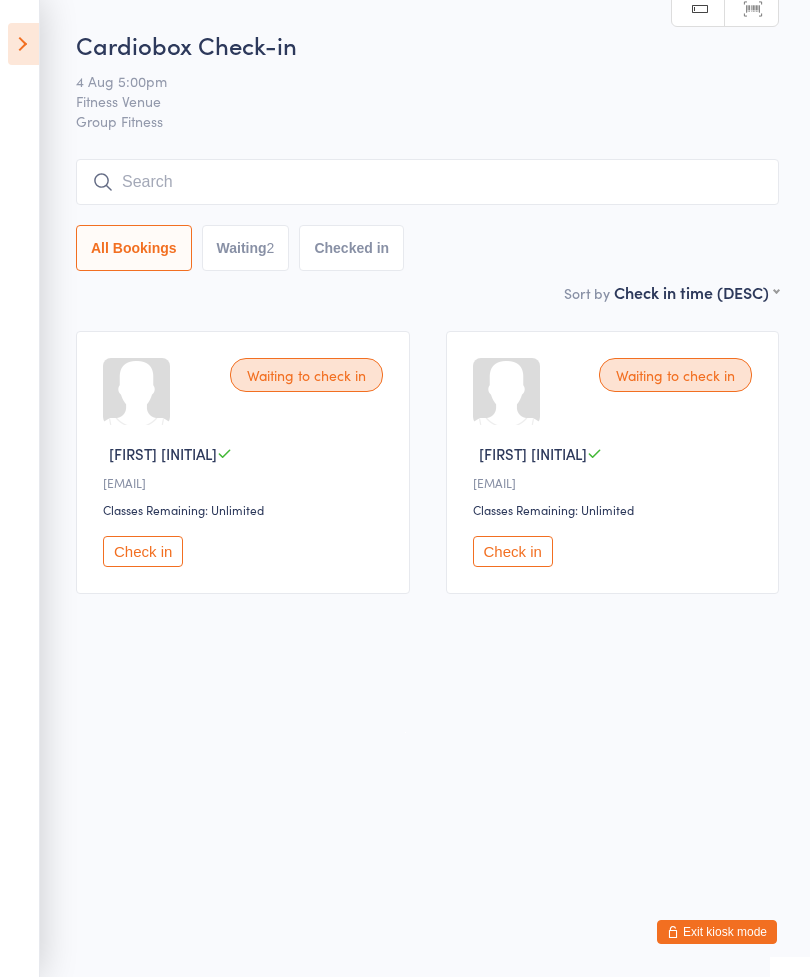 click on "Waiting to check in Paul G  g•••••••y@bigpond.com Classes Remaining: Unlimited   Check in" at bounding box center (613, 462) 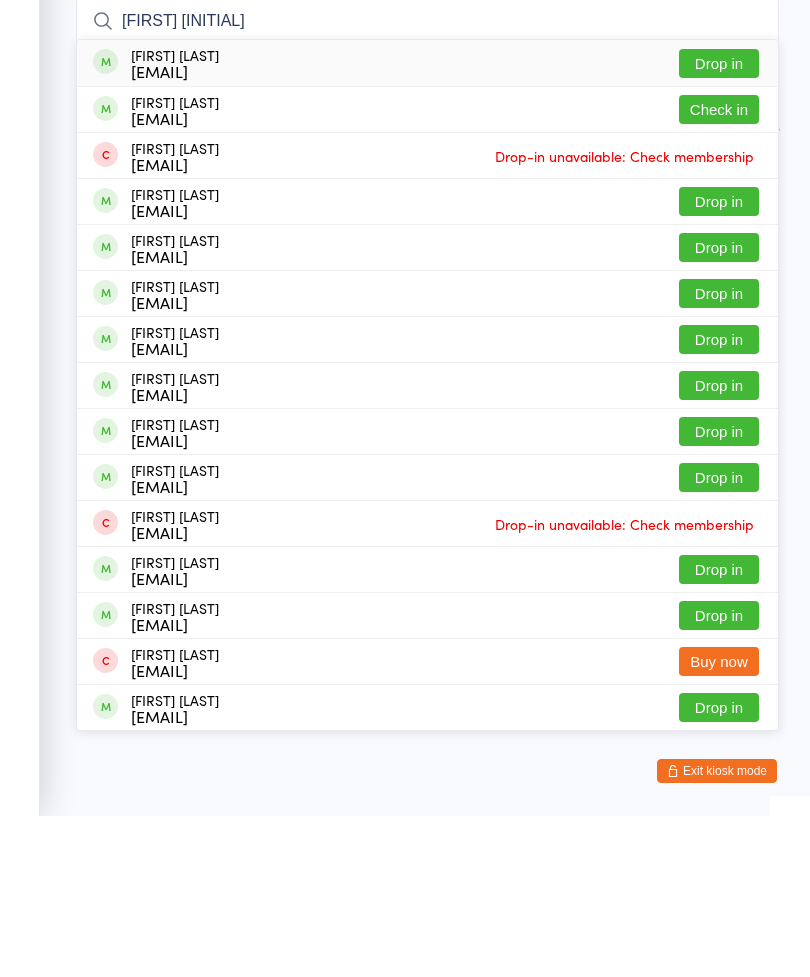 type on "Paul jen" 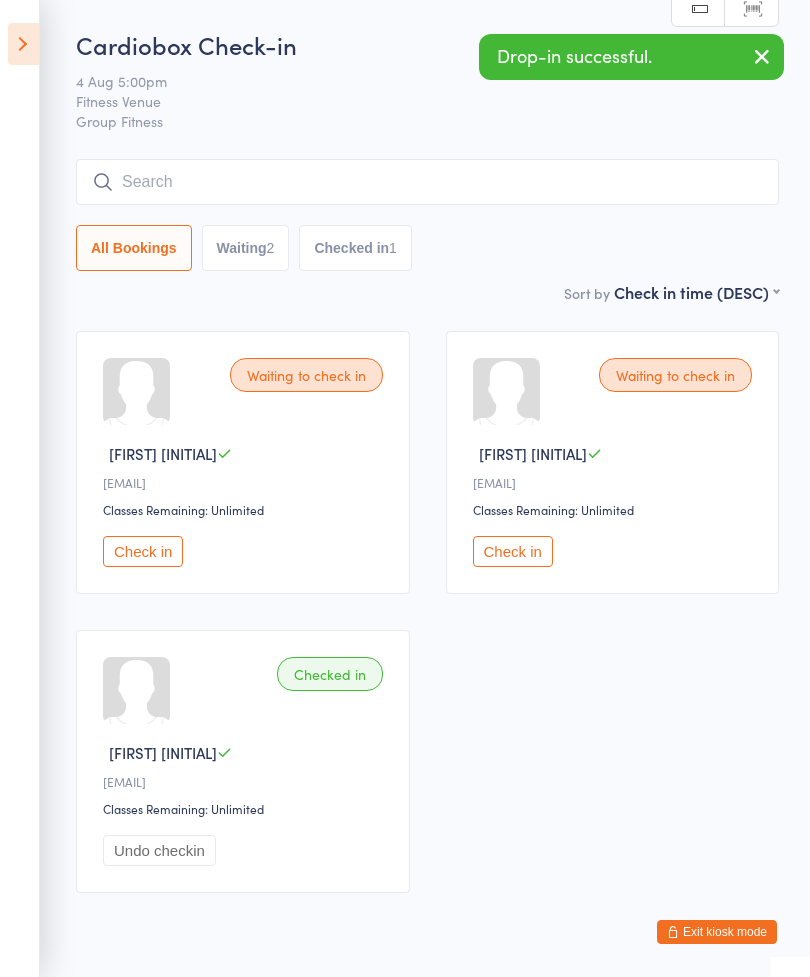 click at bounding box center [427, 182] 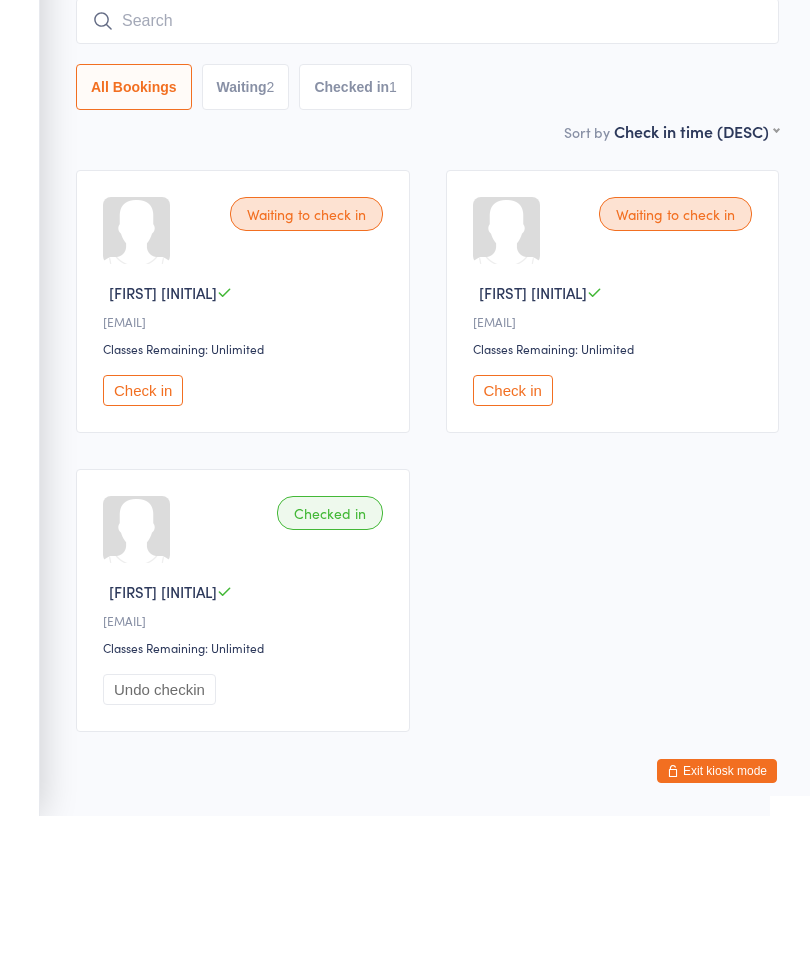 click on "Check in" at bounding box center [143, 551] 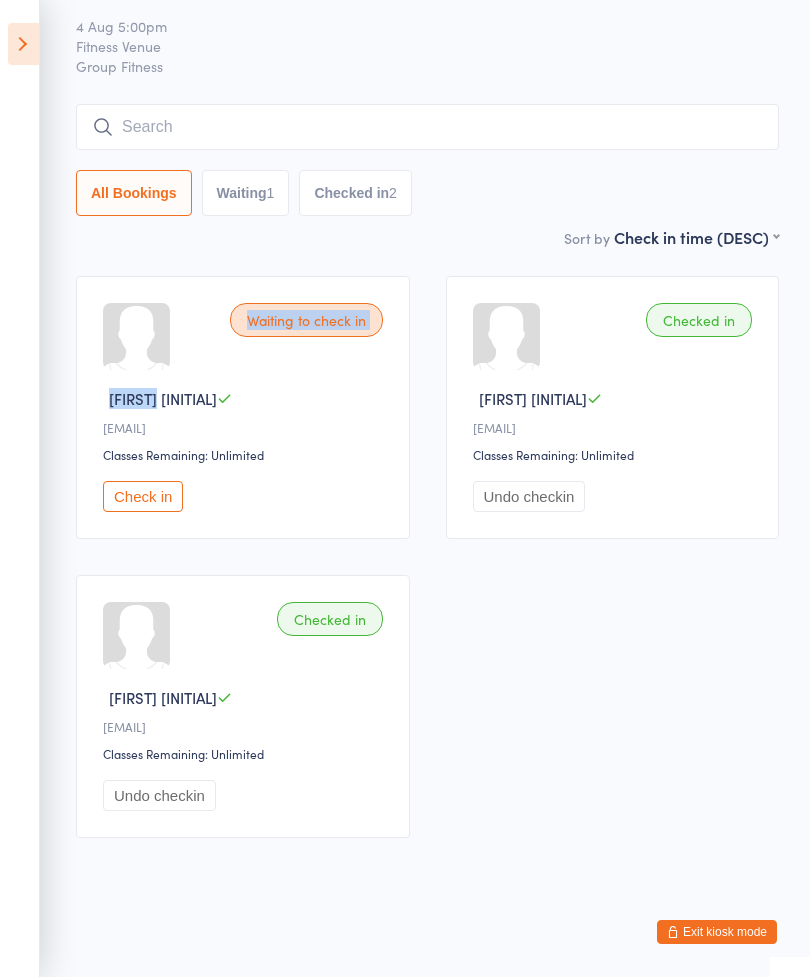 click on "Waiting to check in Paul G  g•••••••y@bigpond.com Classes Remaining: Unlimited   Check in Checked in Fiona E  F••••••7@gmail.com Classes Remaining: Unlimited   Undo checkin Checked in Paul J  P••l@kezample.com.au Classes Remaining: Unlimited   Undo checkin" at bounding box center (427, 557) 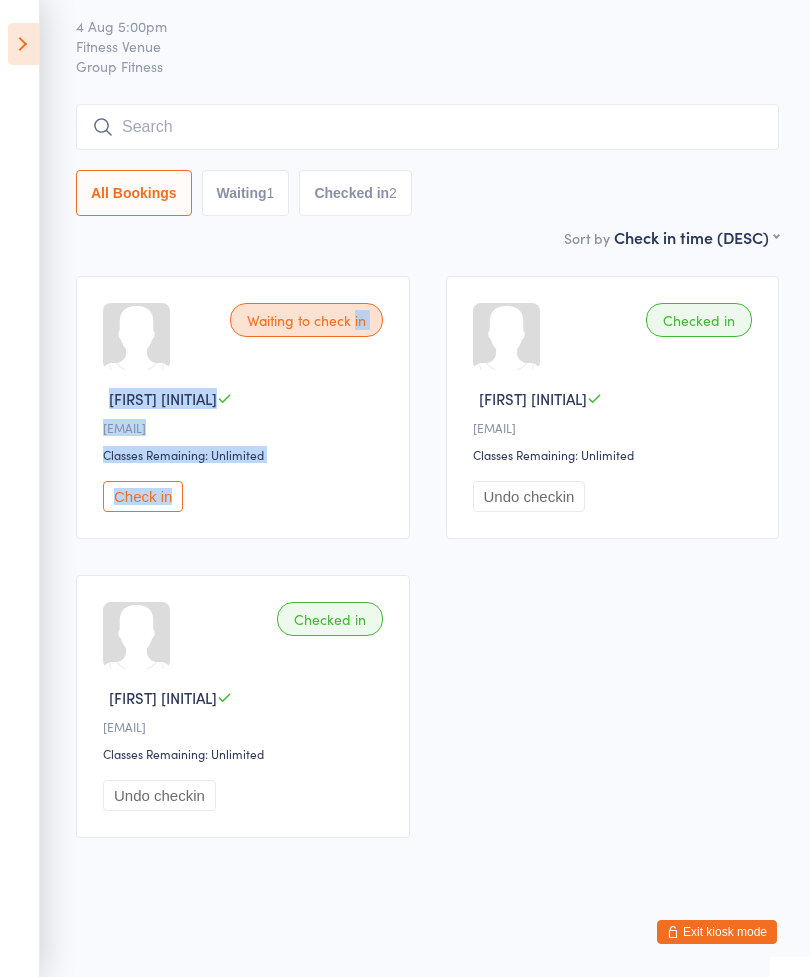 click at bounding box center (427, 127) 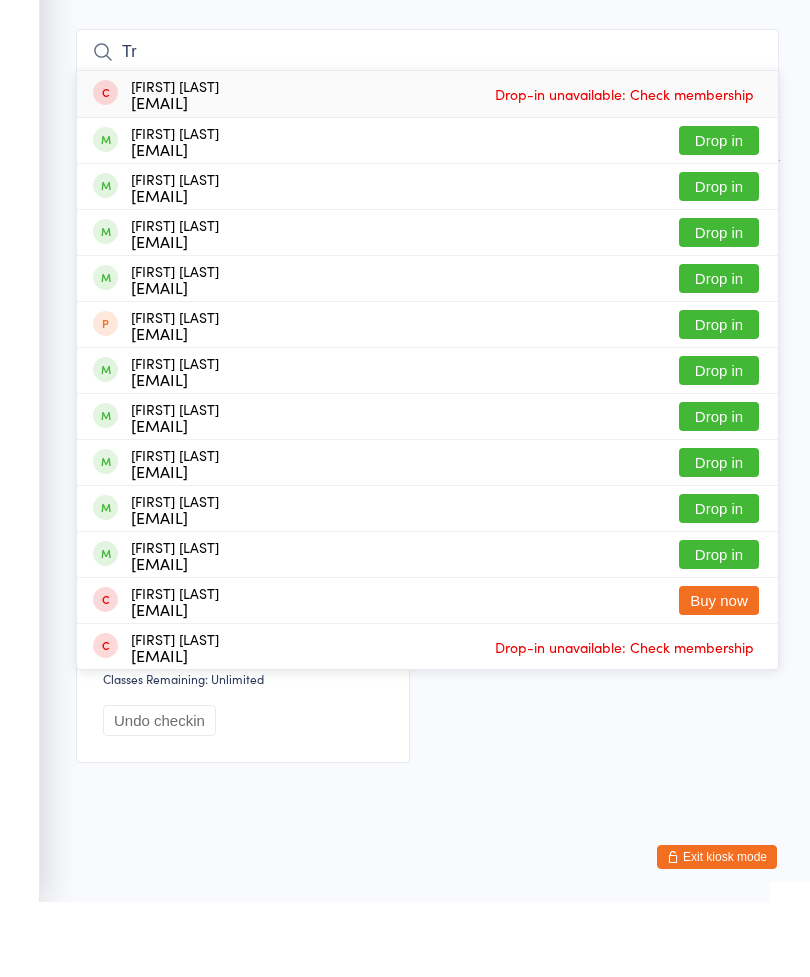 type on "T" 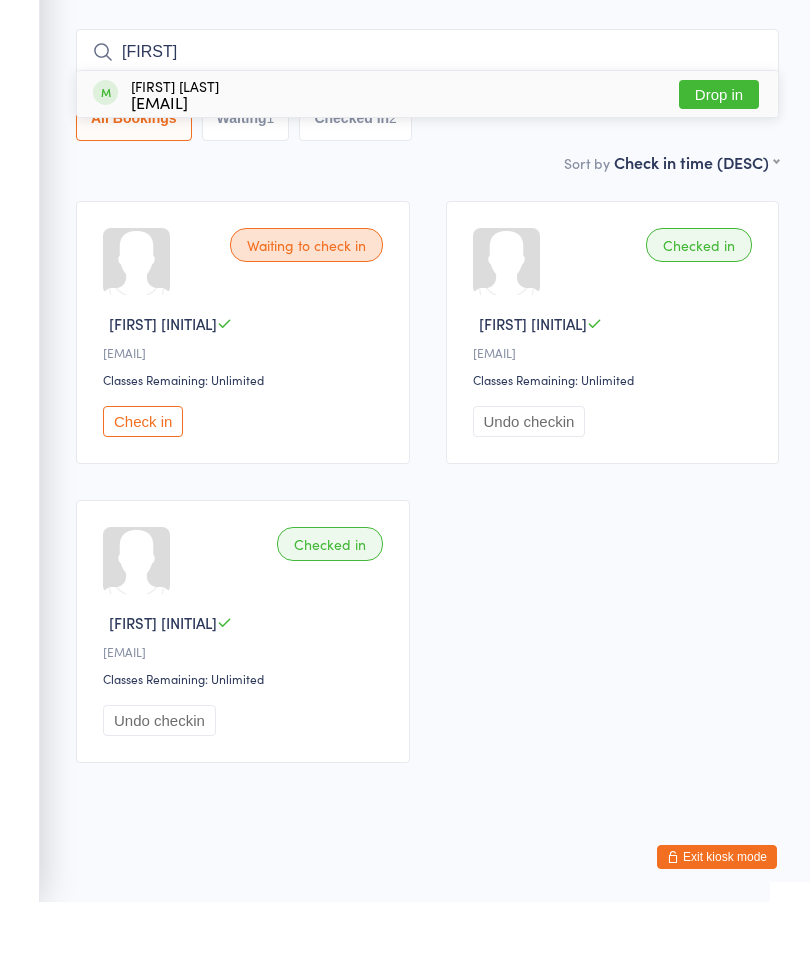 type on "Elocia" 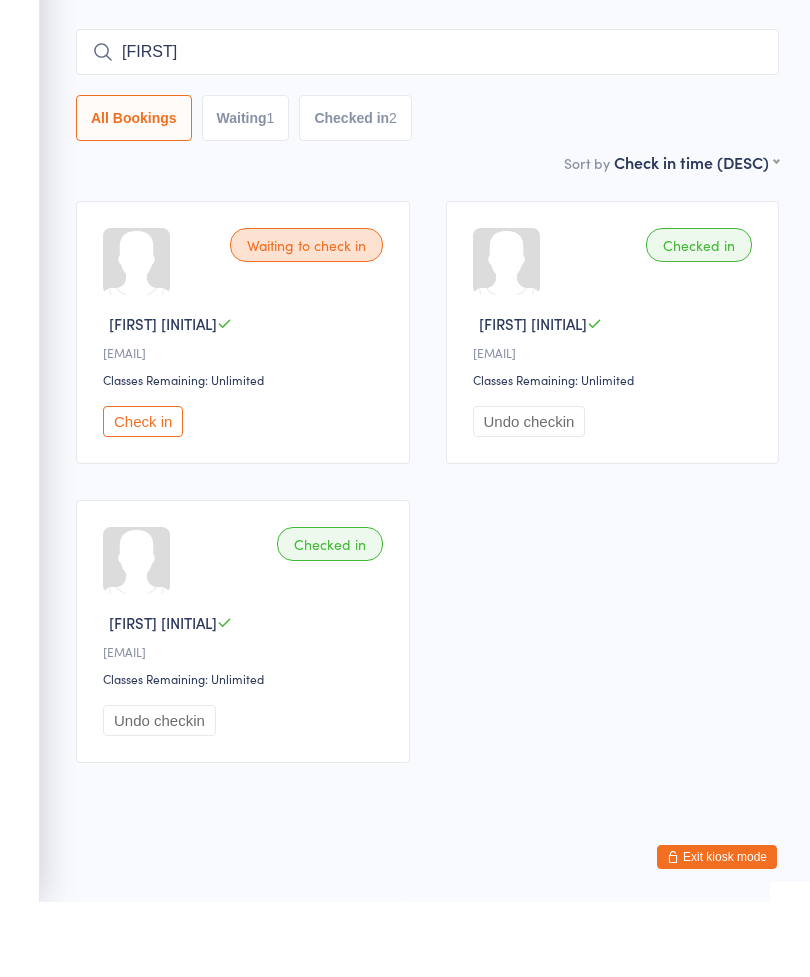 type 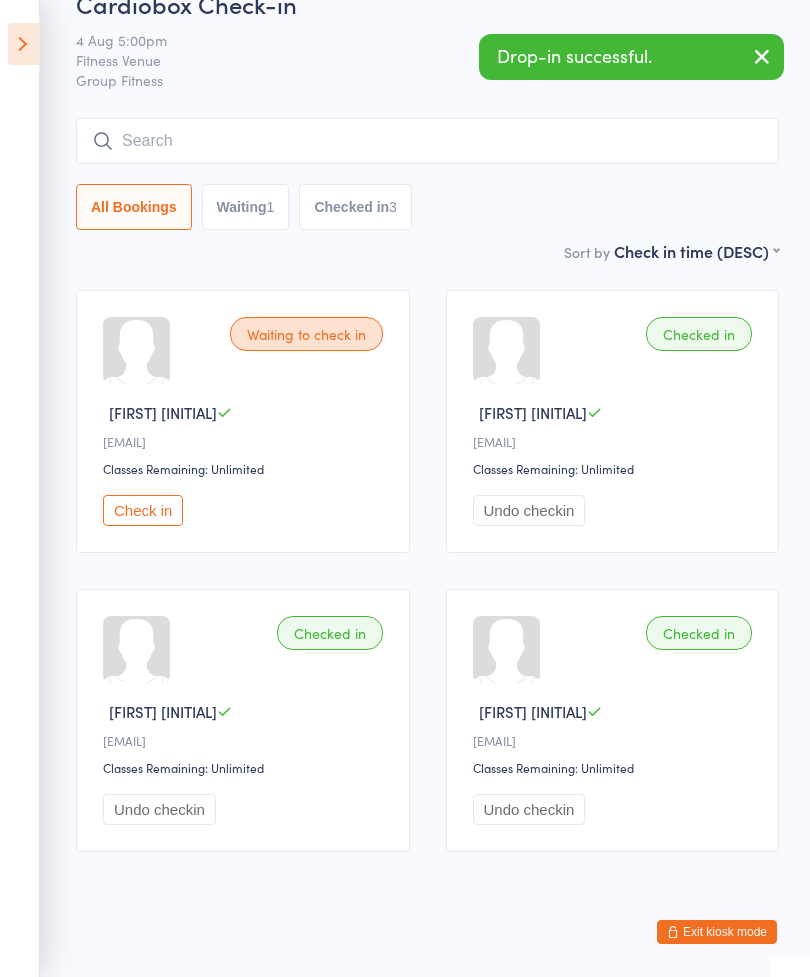 scroll, scrollTop: 0, scrollLeft: 0, axis: both 